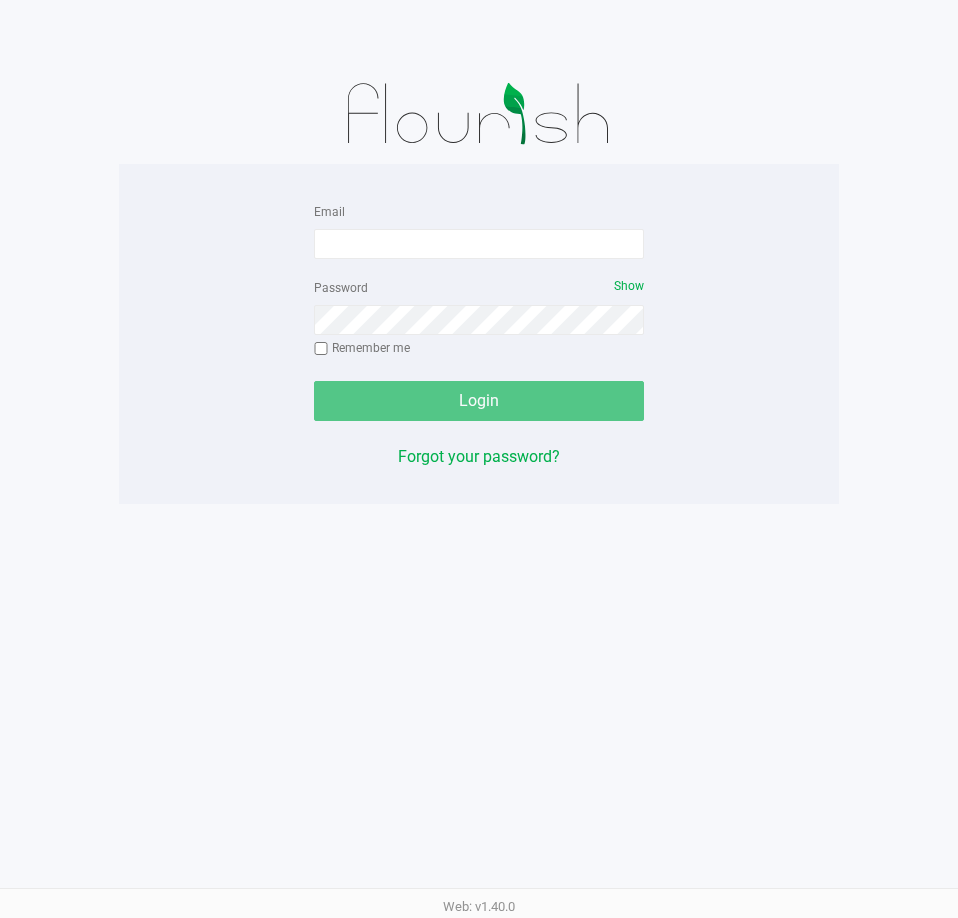 scroll, scrollTop: 0, scrollLeft: 0, axis: both 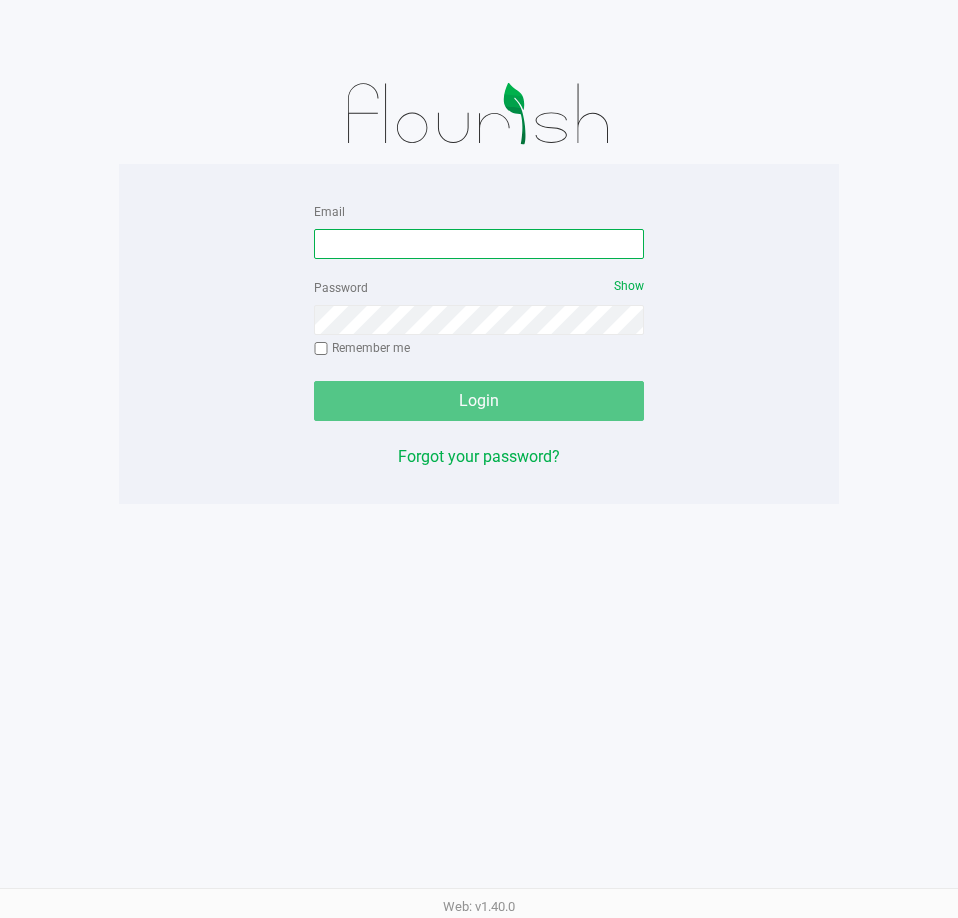 click on "Email" at bounding box center (479, 244) 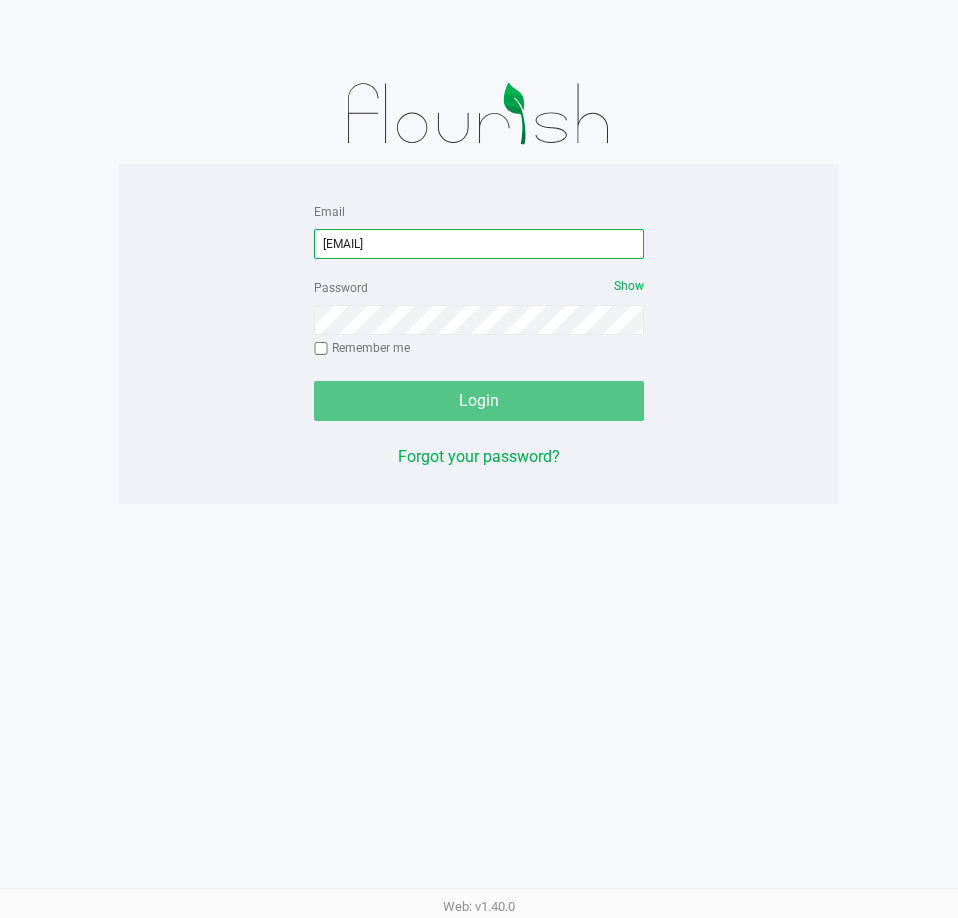 type on "[EMAIL]" 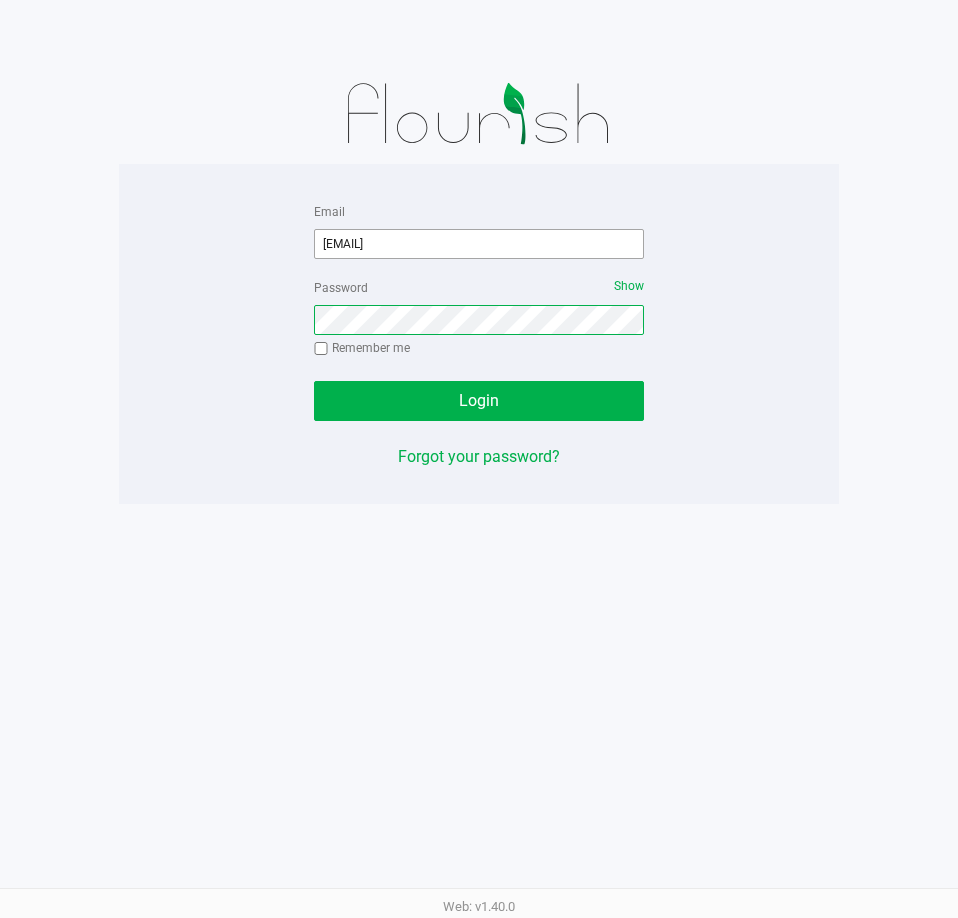 click on "Login" 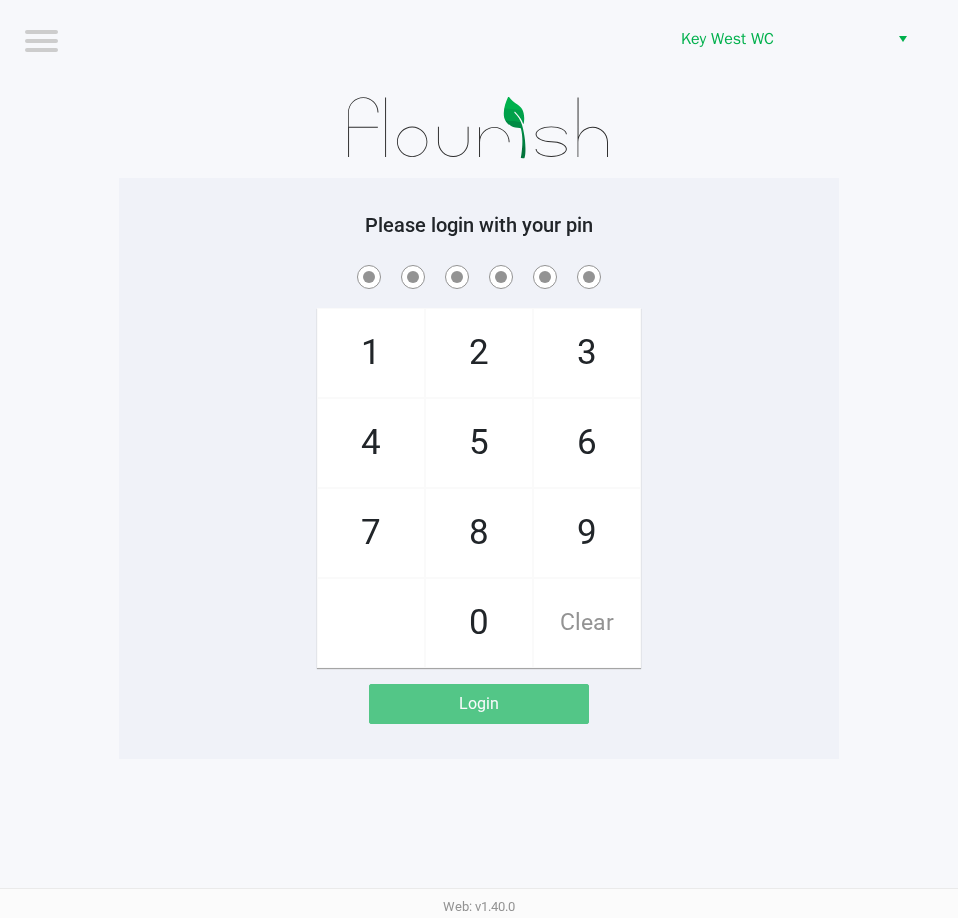 click on "1   4   7       2   5   8   0   3   6   9   Clear" 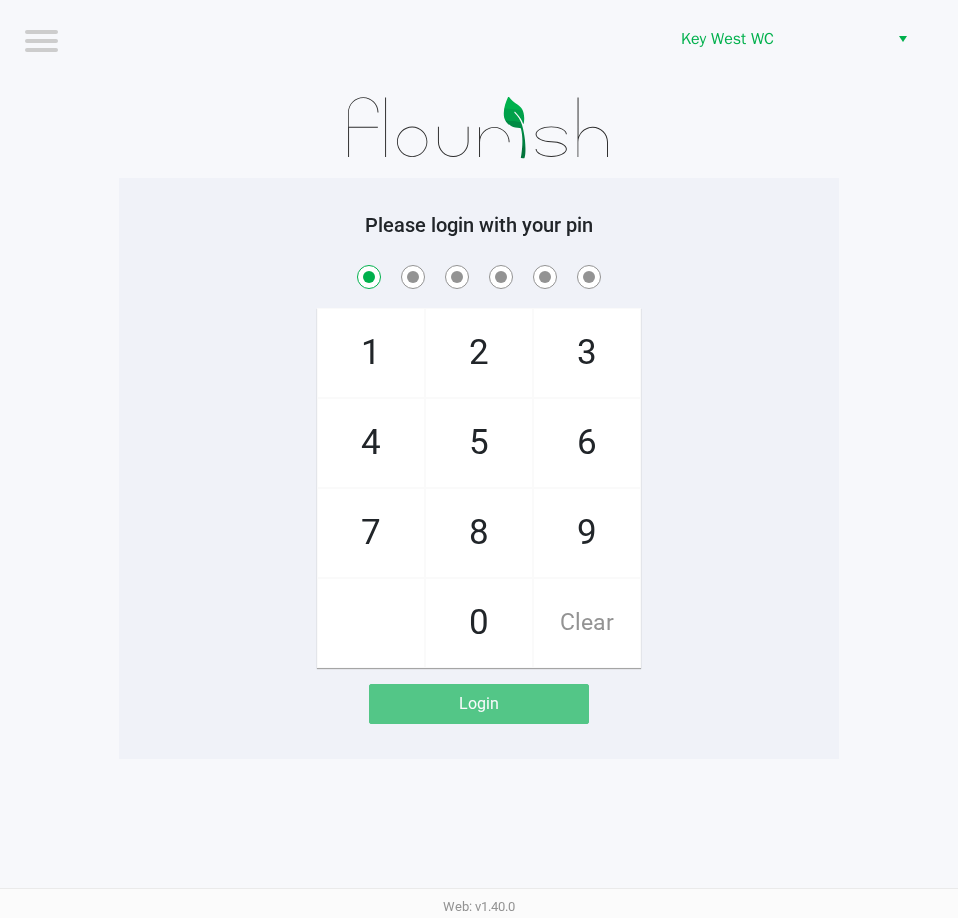 checkbox on "true" 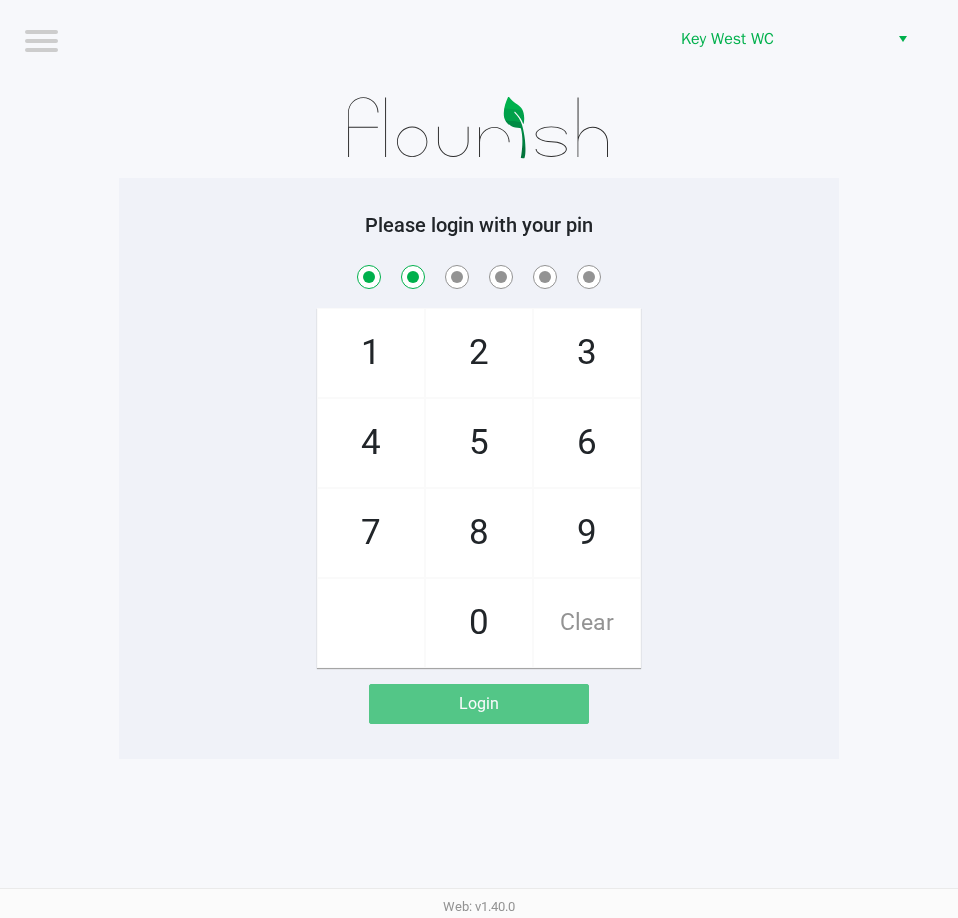 checkbox on "true" 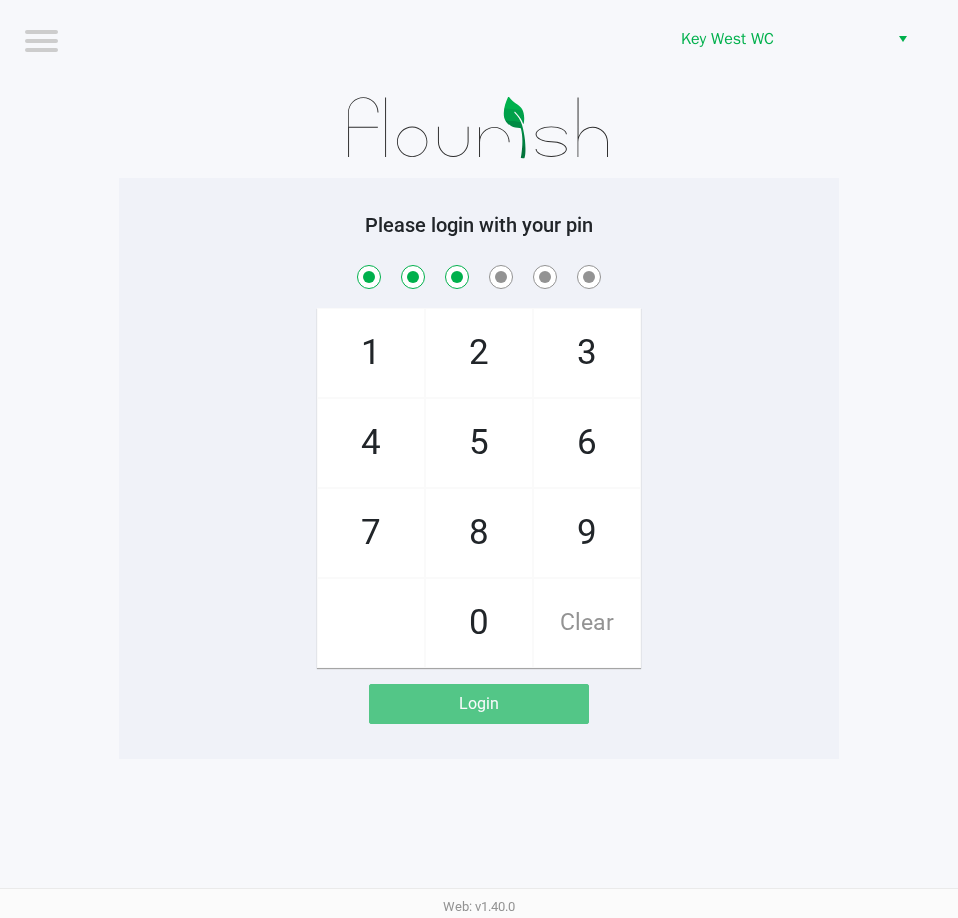 checkbox on "true" 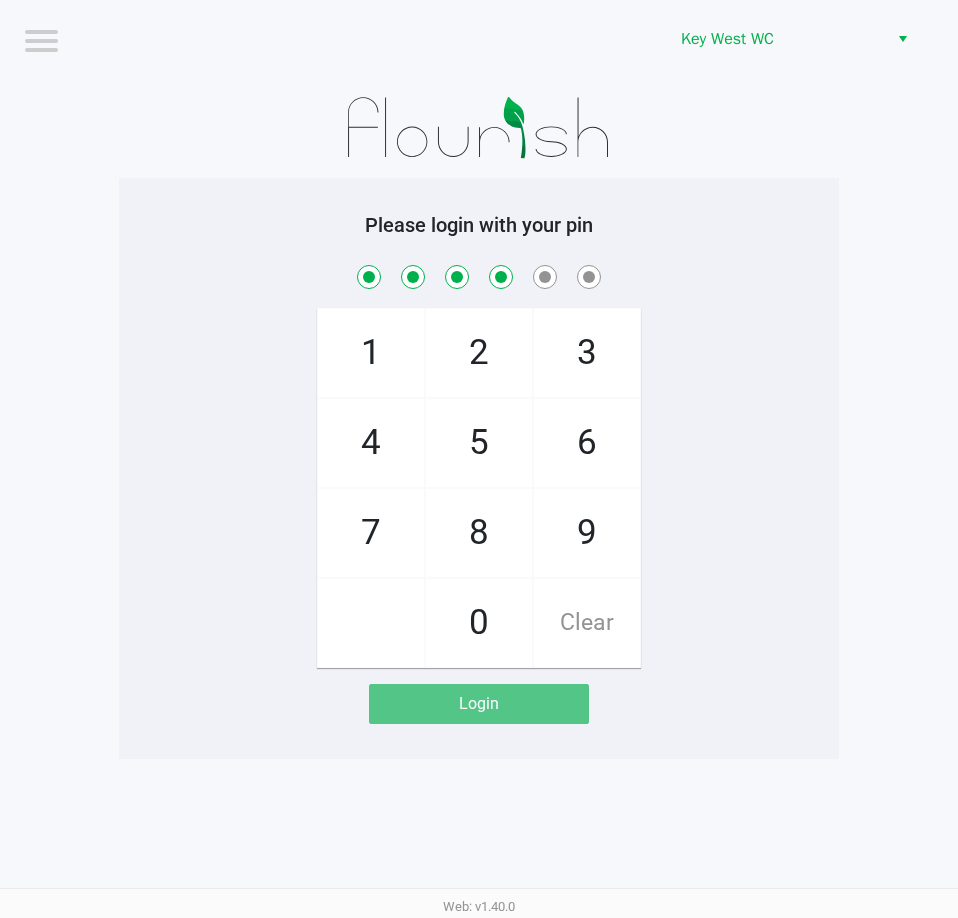 checkbox on "true" 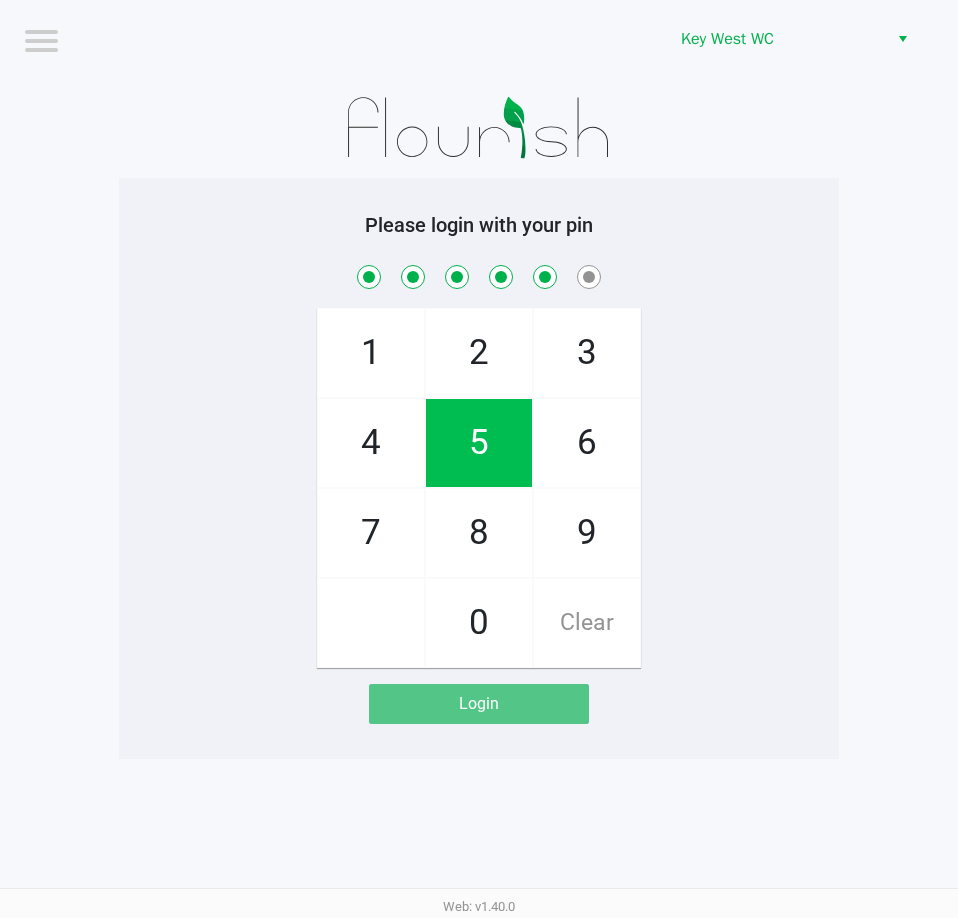 checkbox on "true" 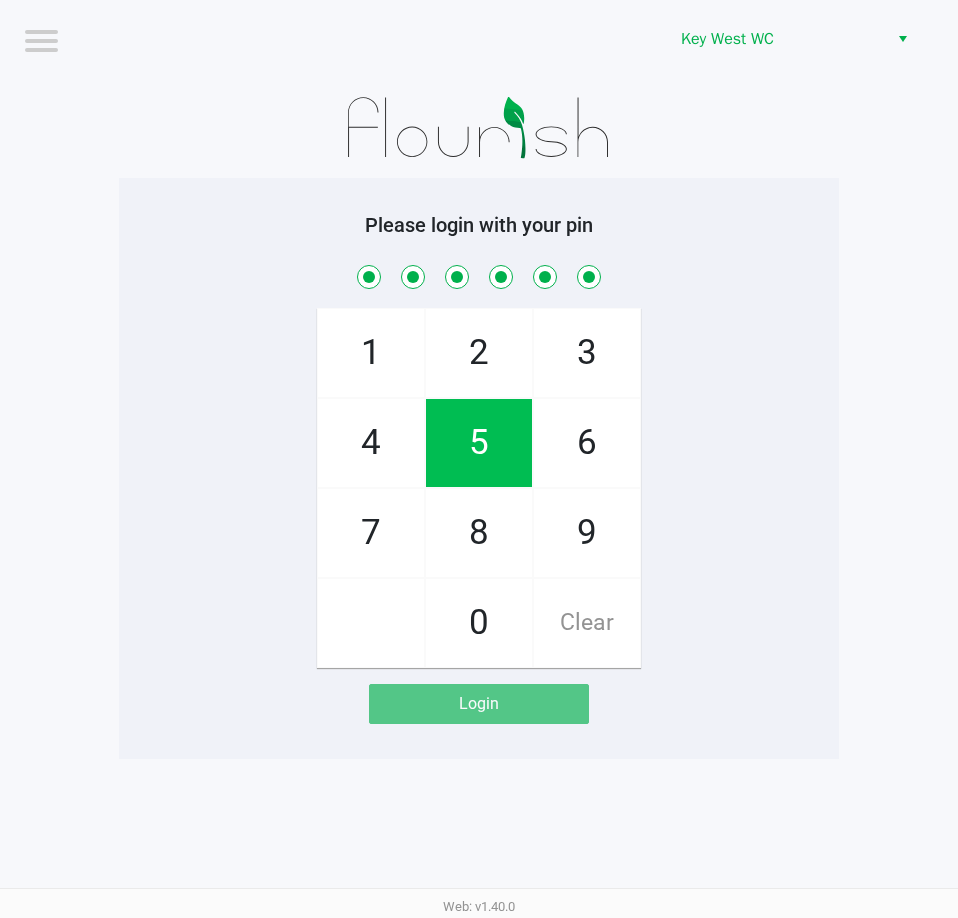 checkbox on "true" 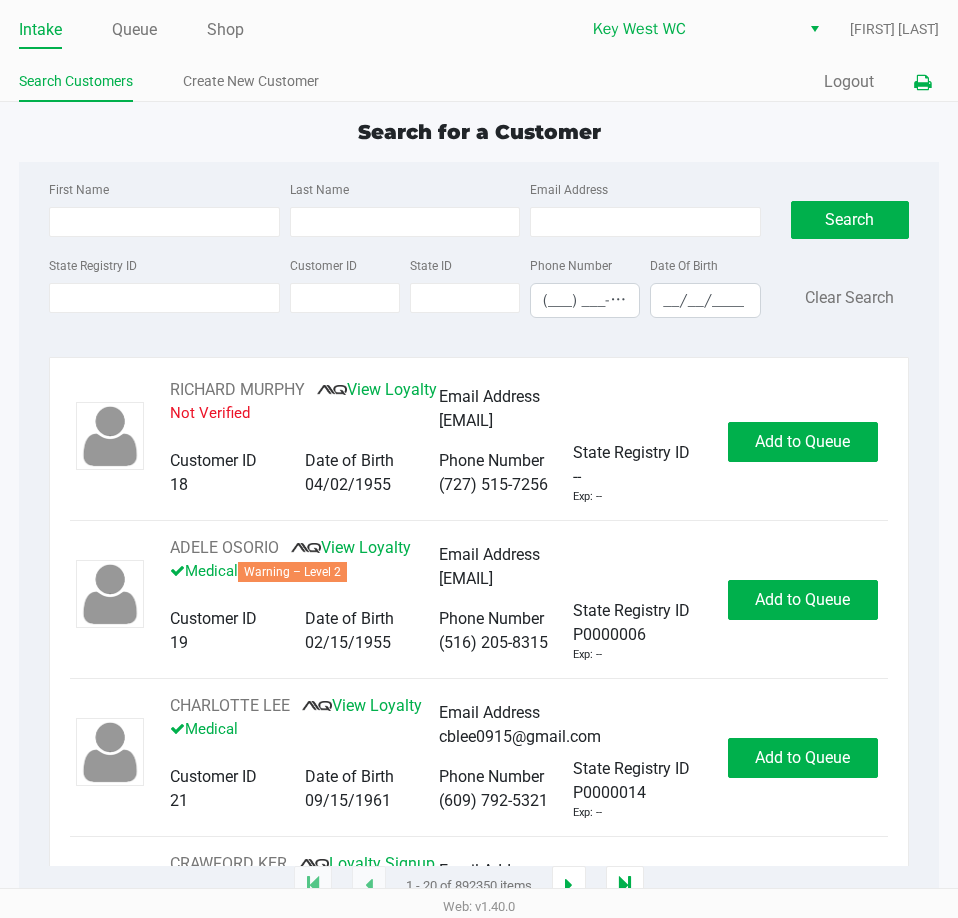 click 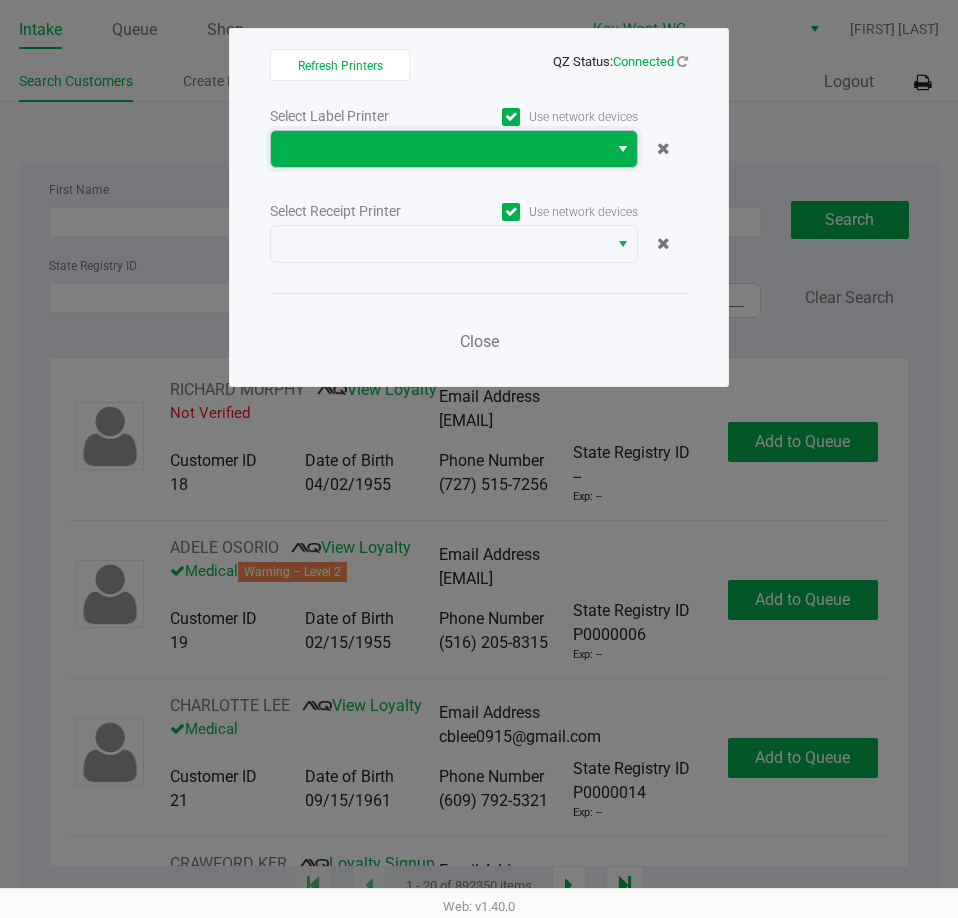 click at bounding box center (439, 149) 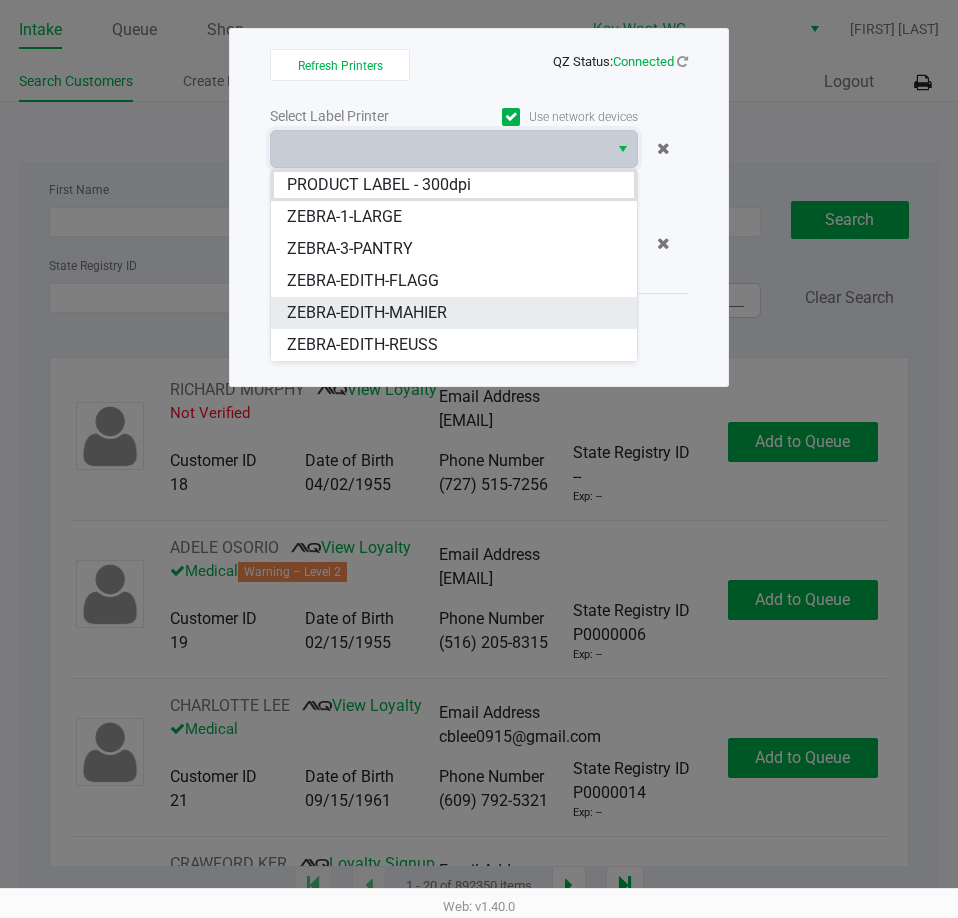 click on "ZEBRA-EDITH-MAHIER" at bounding box center [367, 313] 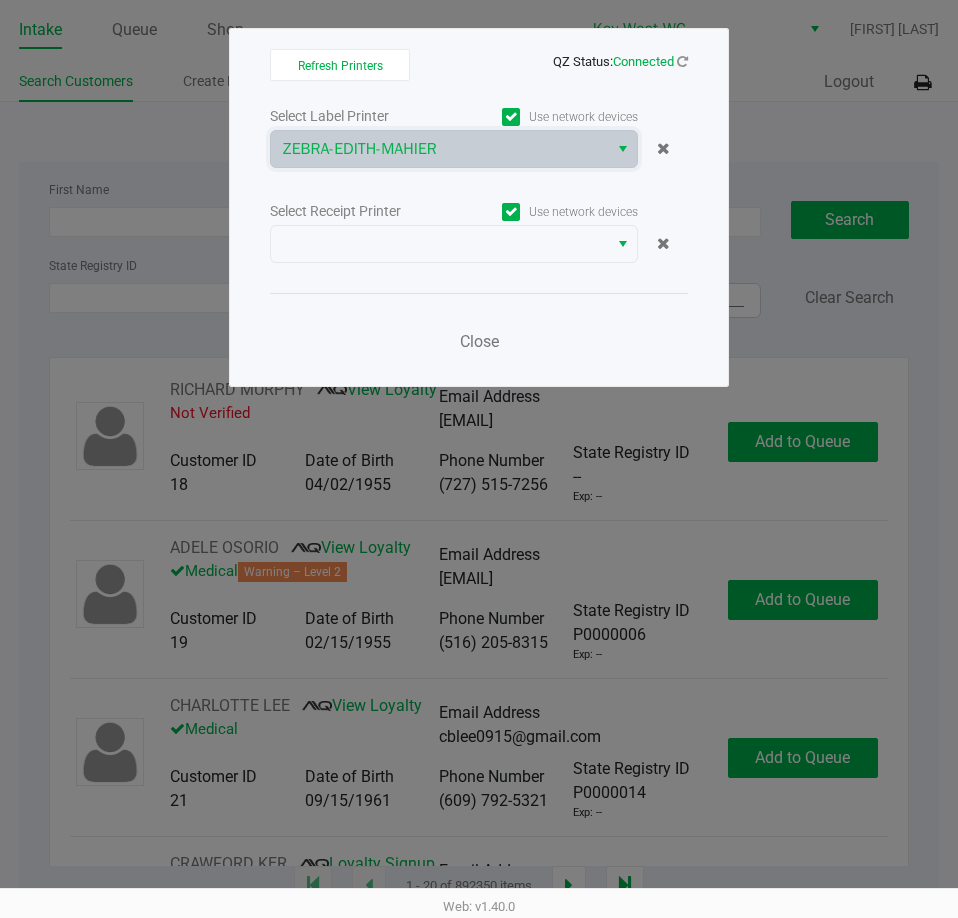 click on "Close" 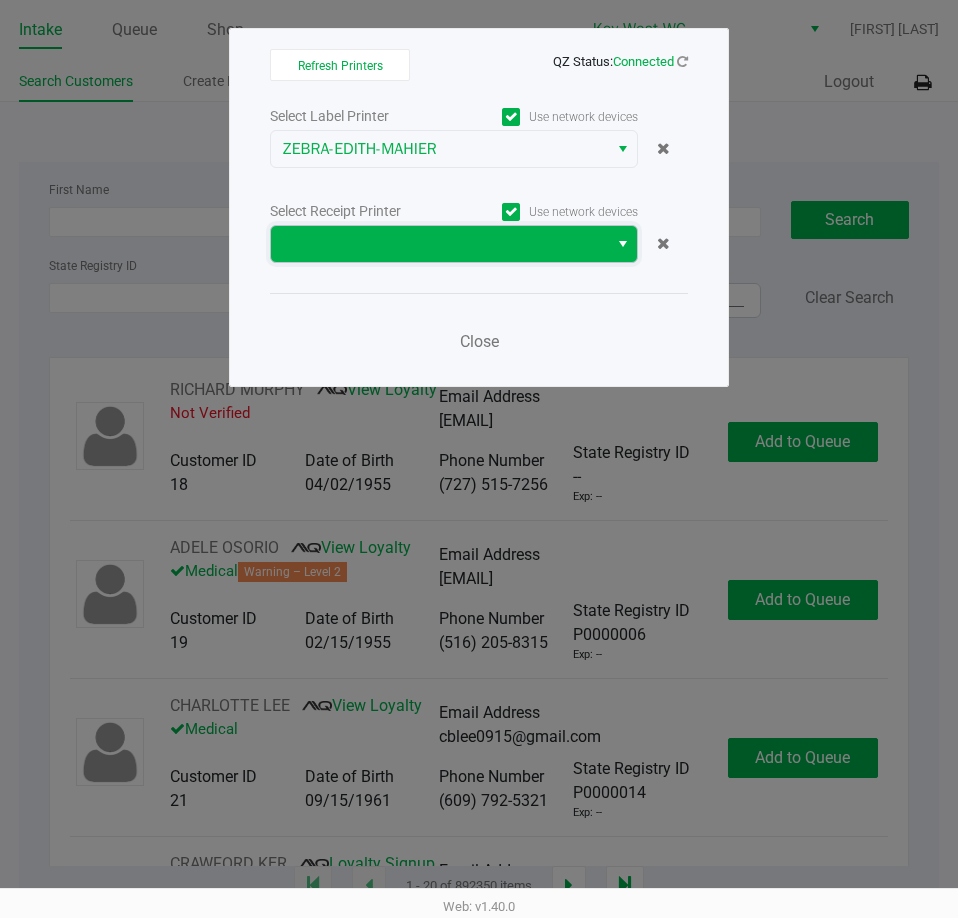 click at bounding box center (439, 244) 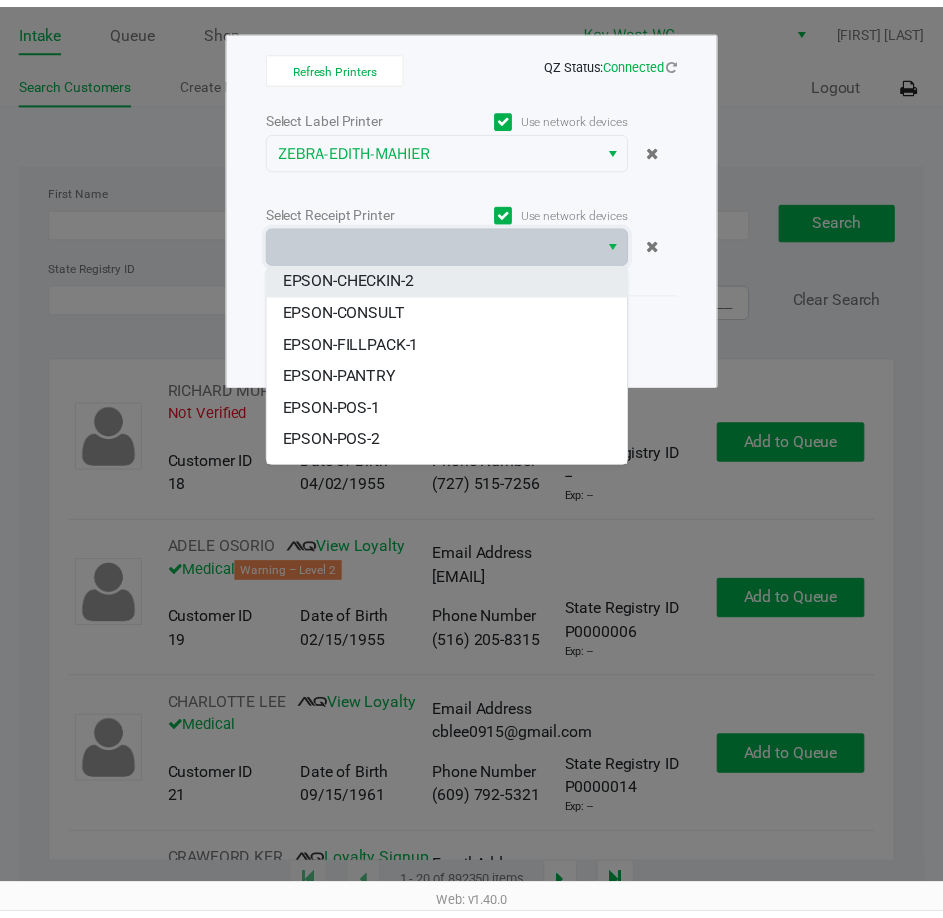 scroll, scrollTop: 88, scrollLeft: 0, axis: vertical 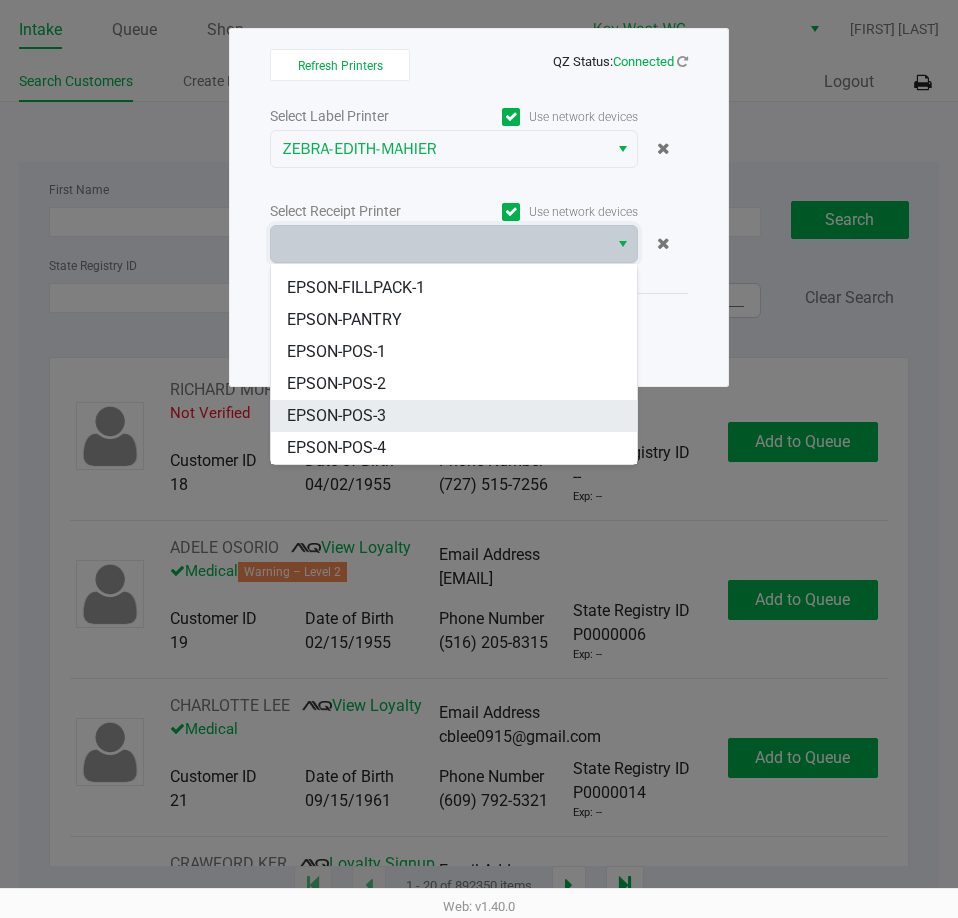 click on "EPSON-POS-3" at bounding box center [336, 416] 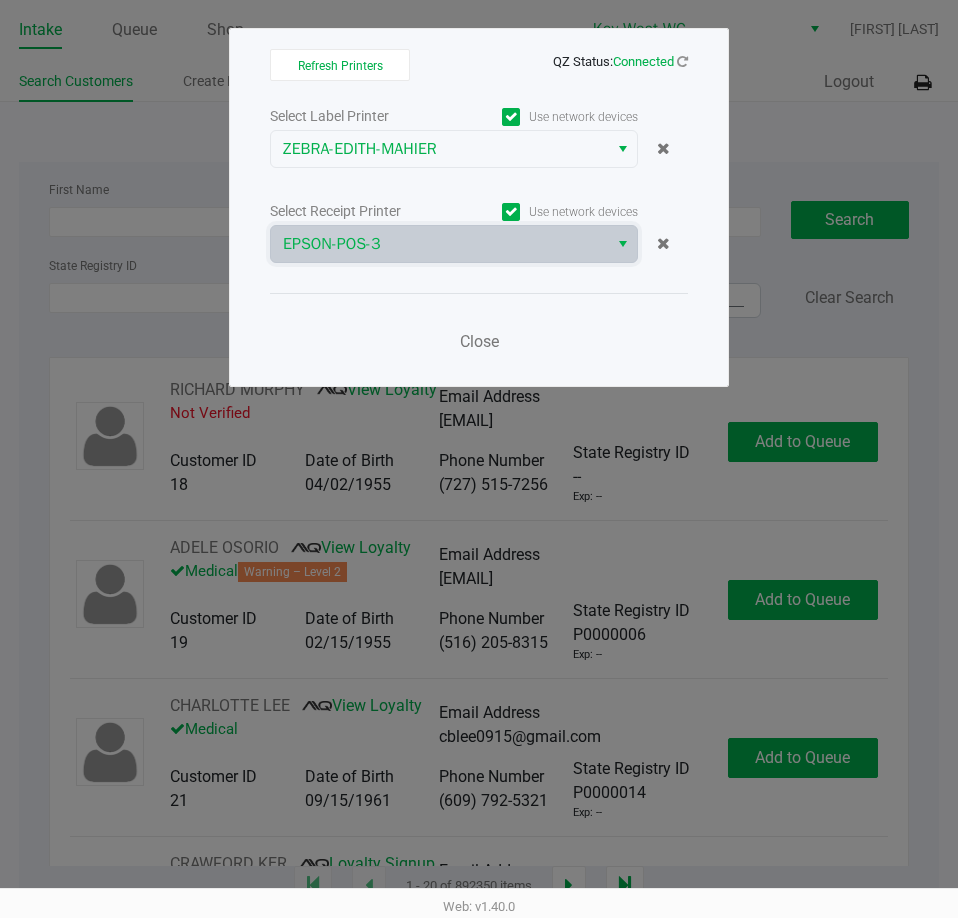 click on "Close" 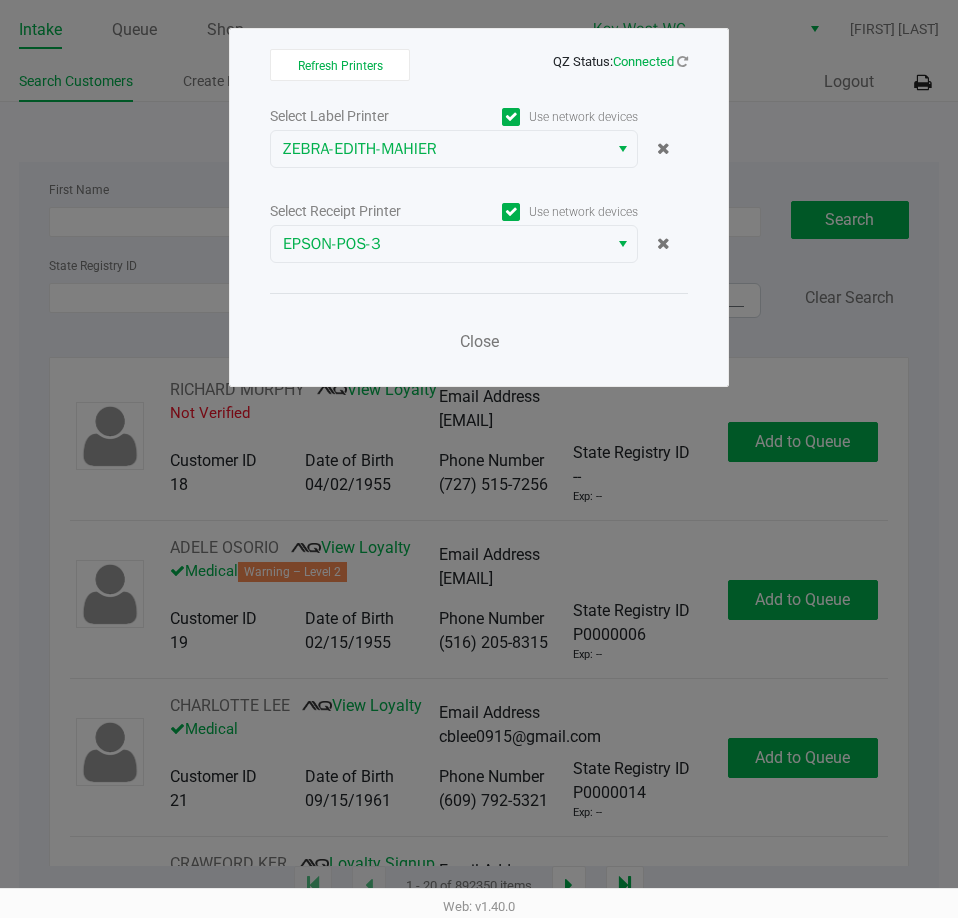 click on "Close" 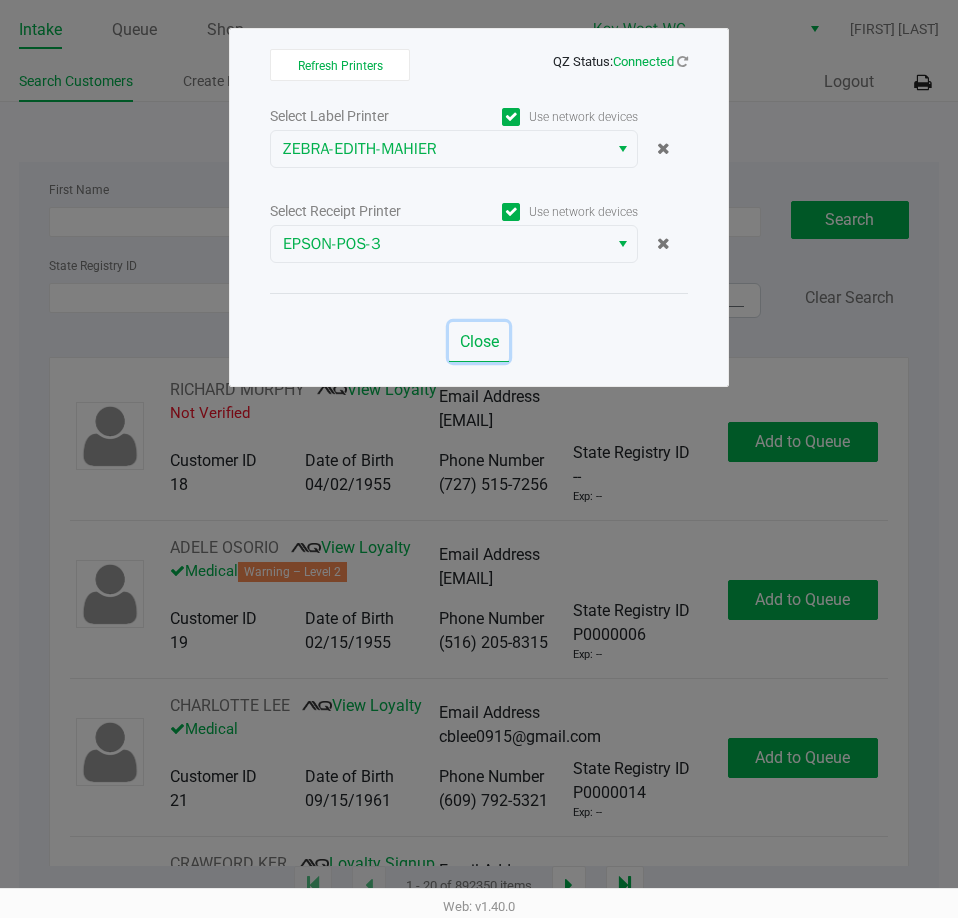click on "Close" 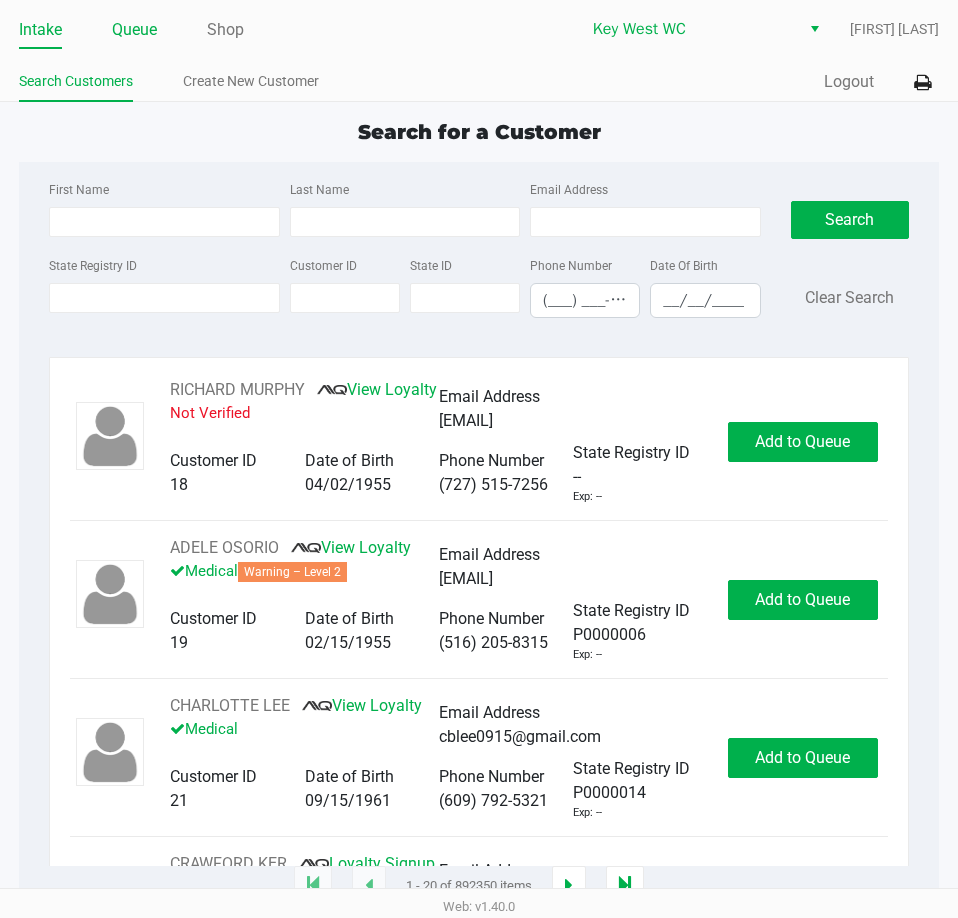 click on "Queue" 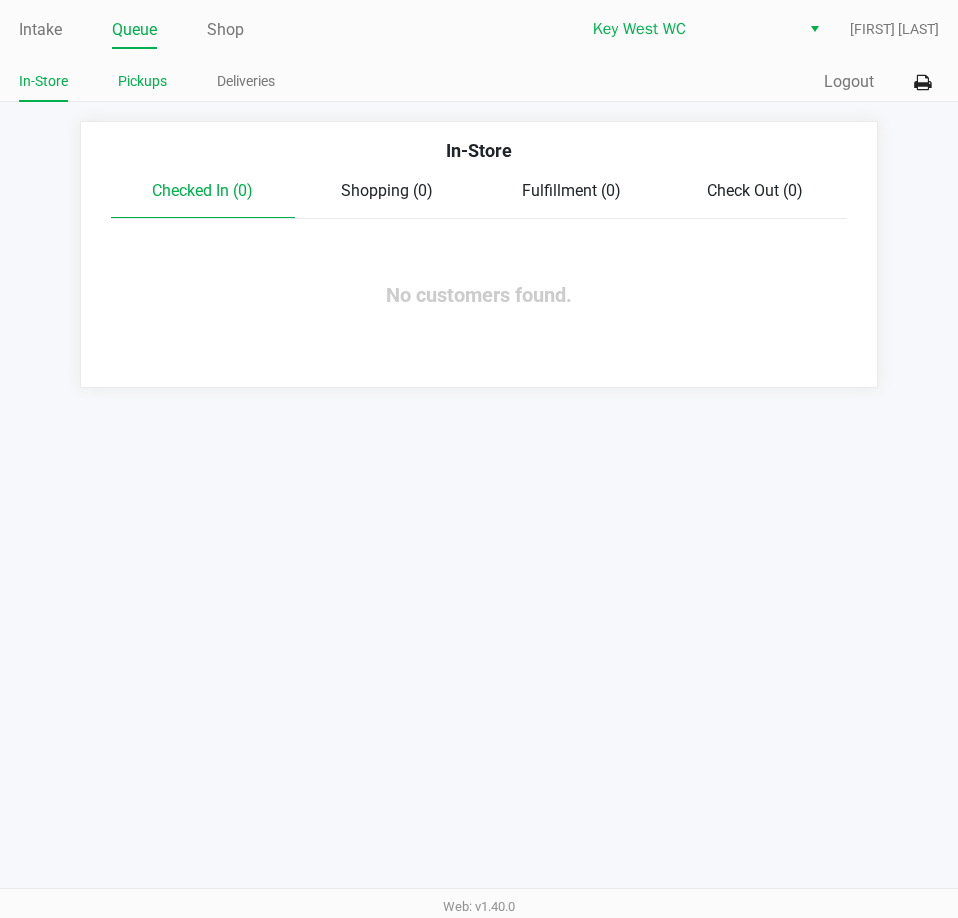 click on "Pickups" 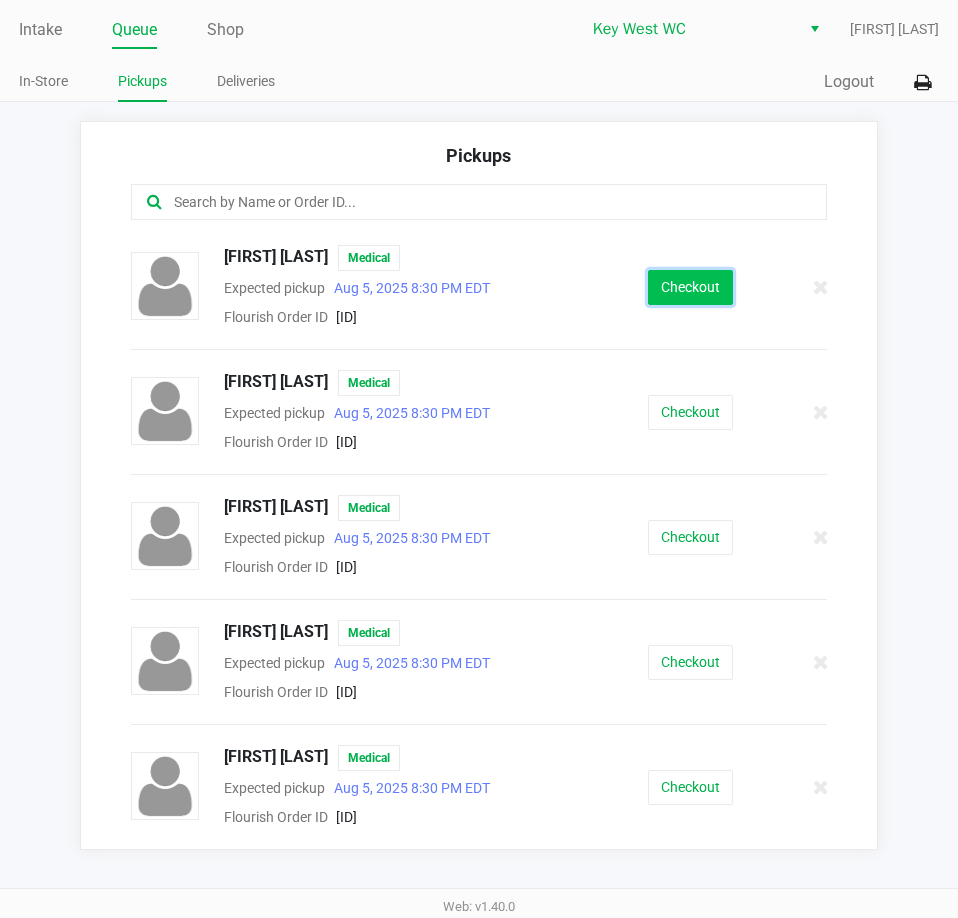 click on "Checkout" 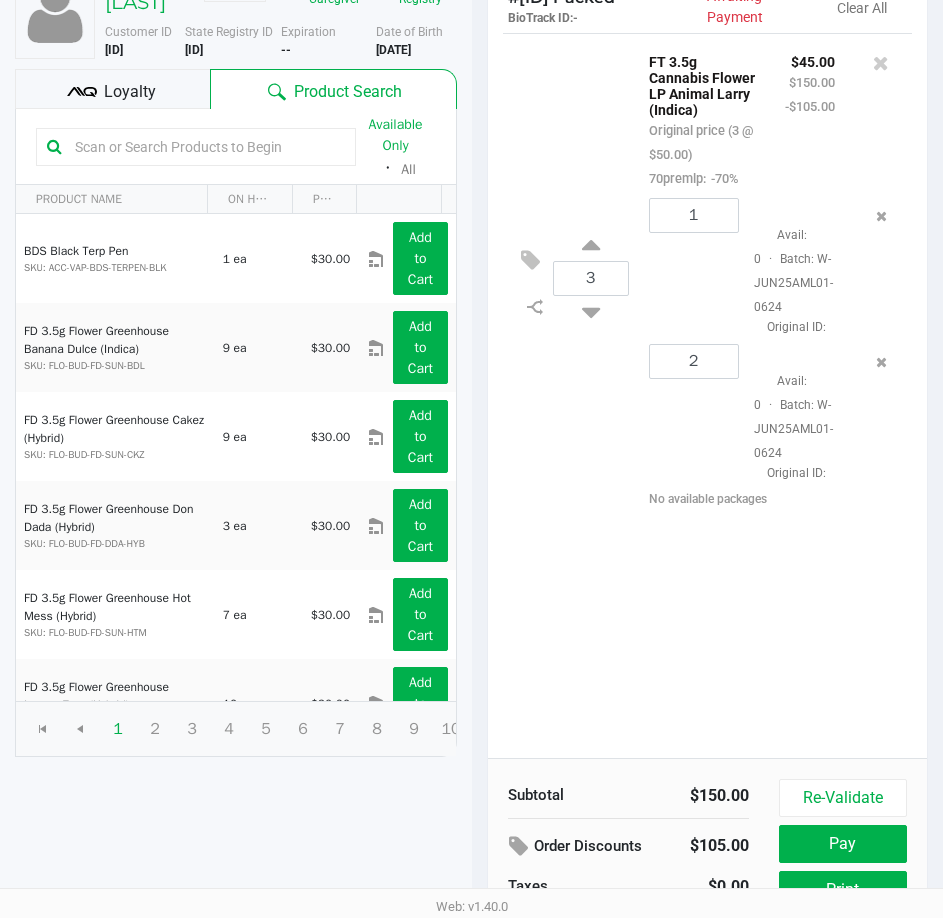 scroll, scrollTop: 254, scrollLeft: 0, axis: vertical 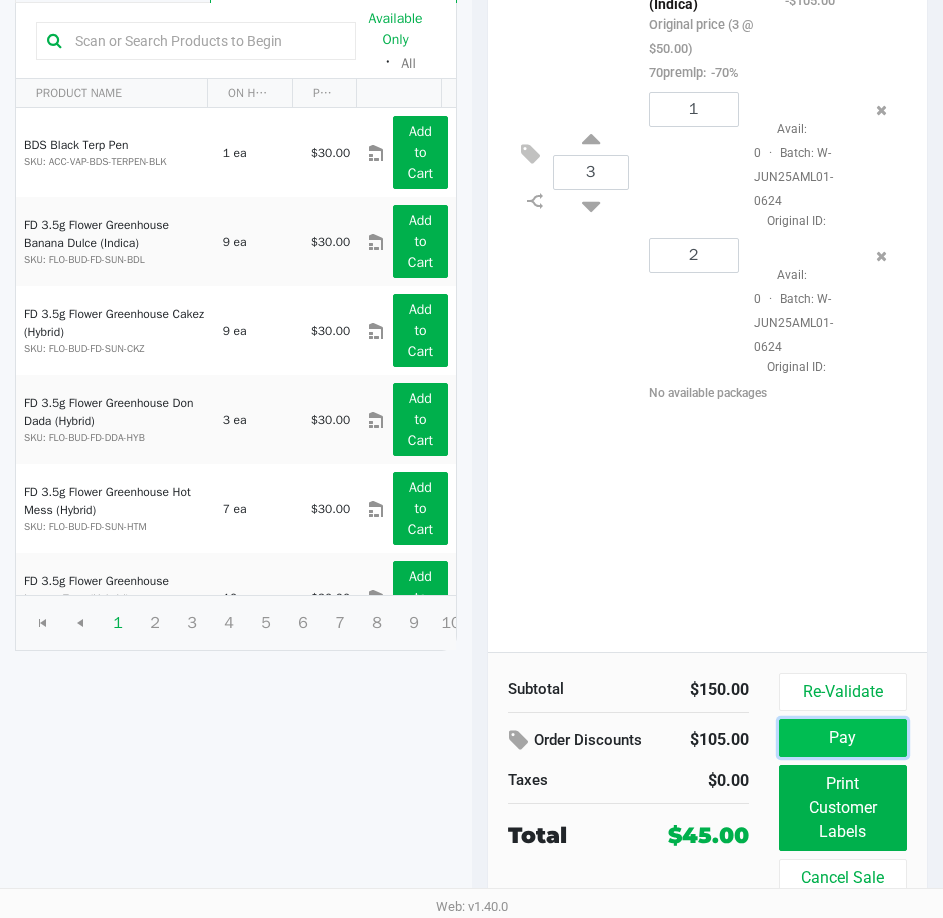 click on "Pay" 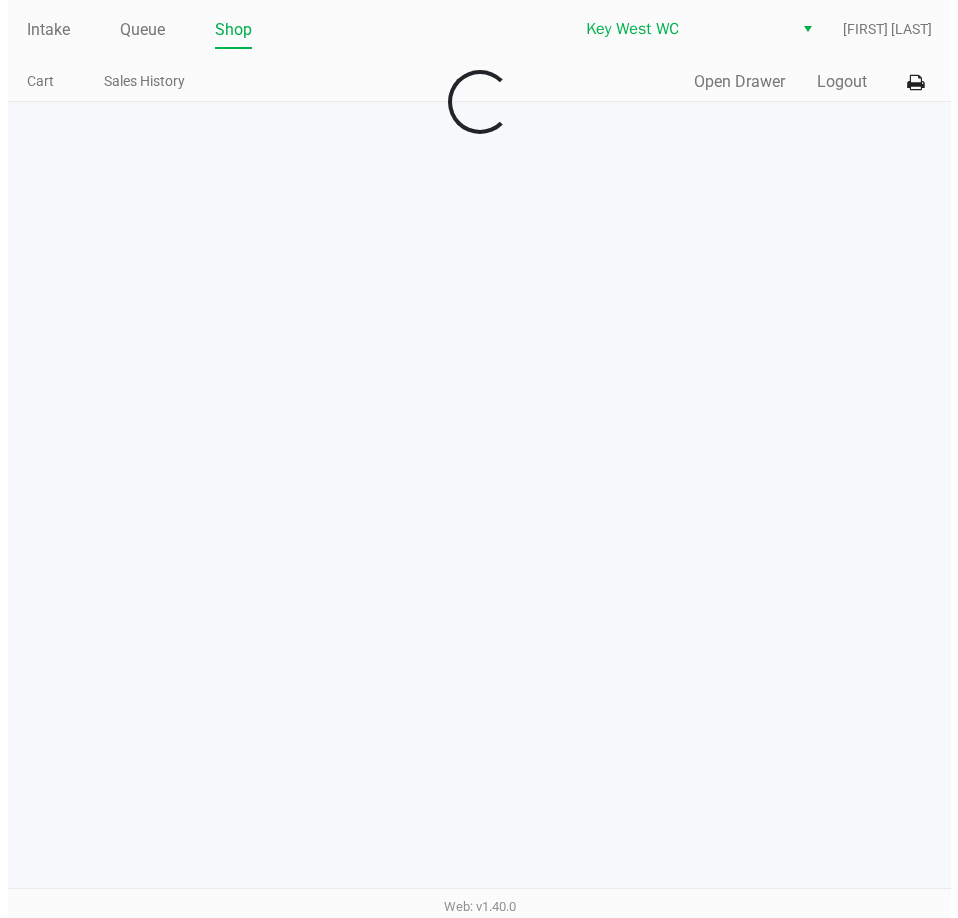 scroll, scrollTop: 0, scrollLeft: 0, axis: both 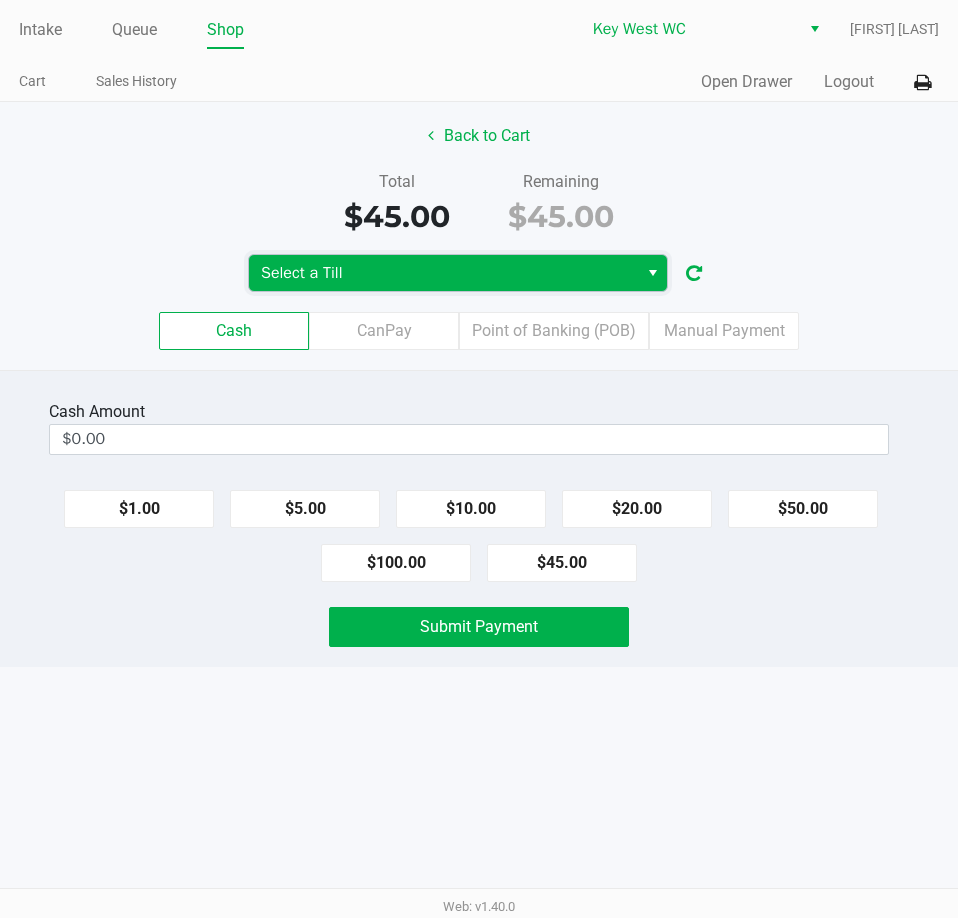 click on "Select a Till" at bounding box center (443, 273) 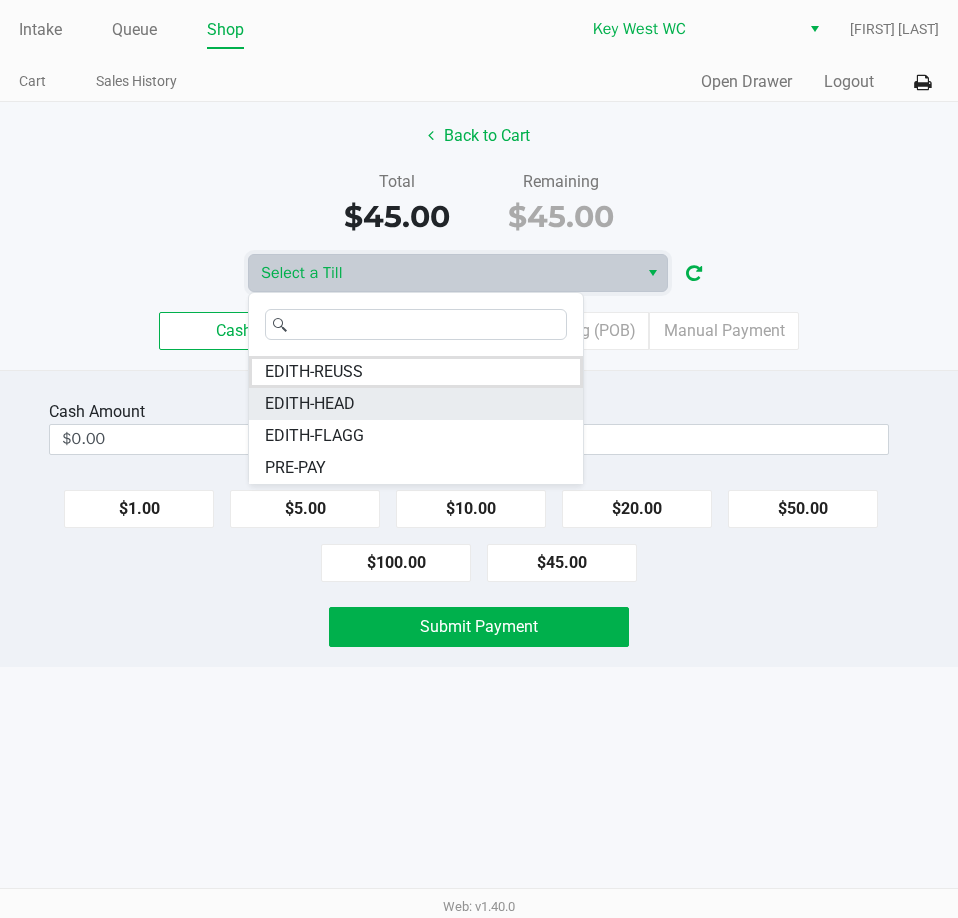 click on "EDITH-HEAD" at bounding box center (416, 404) 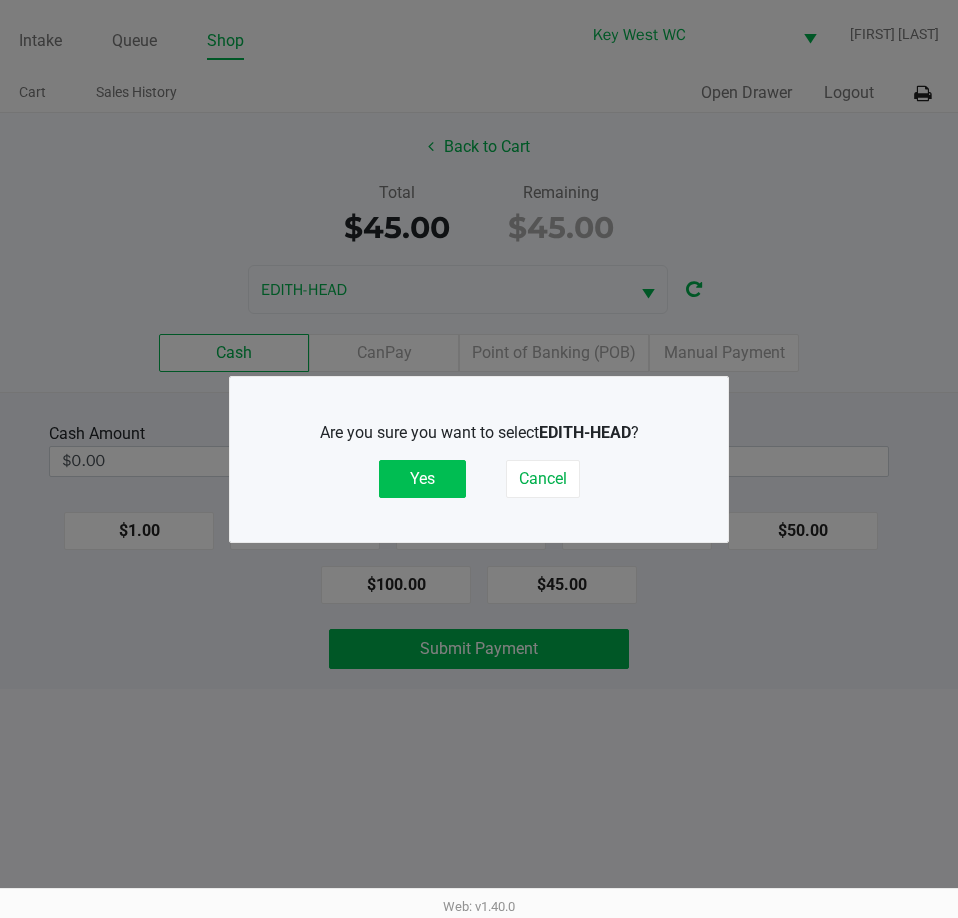 click on "Yes" 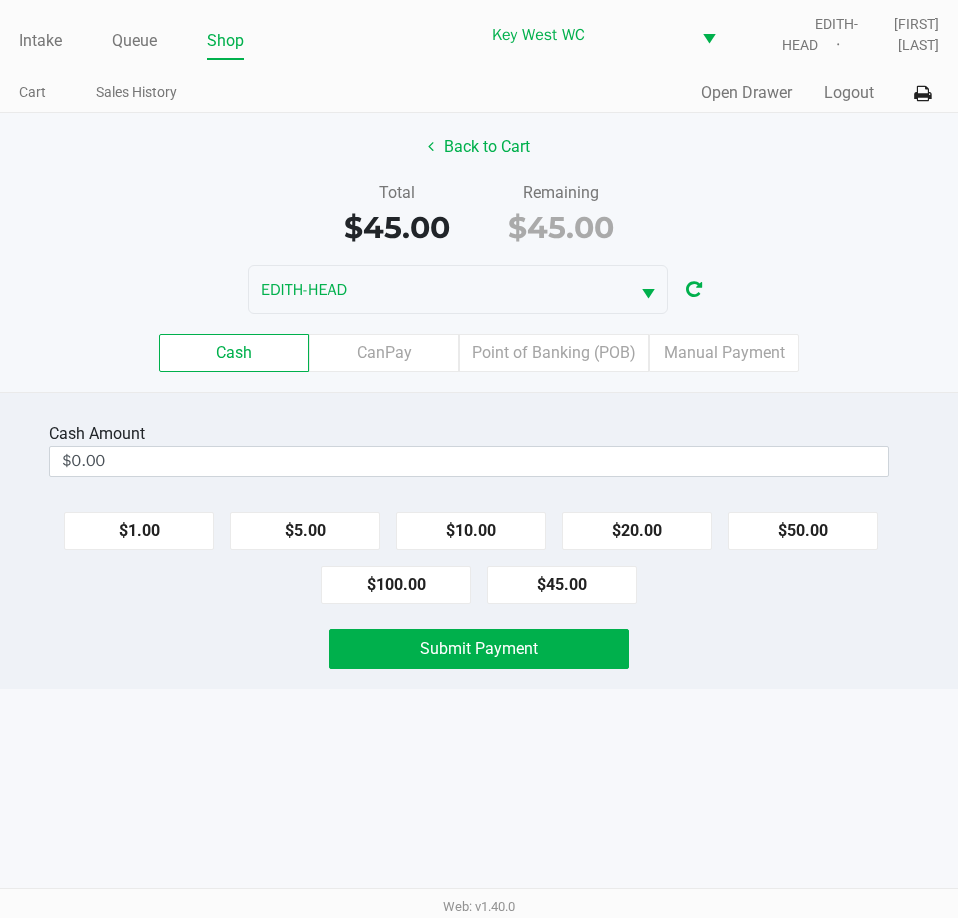 click on "EDITH-HEAD" 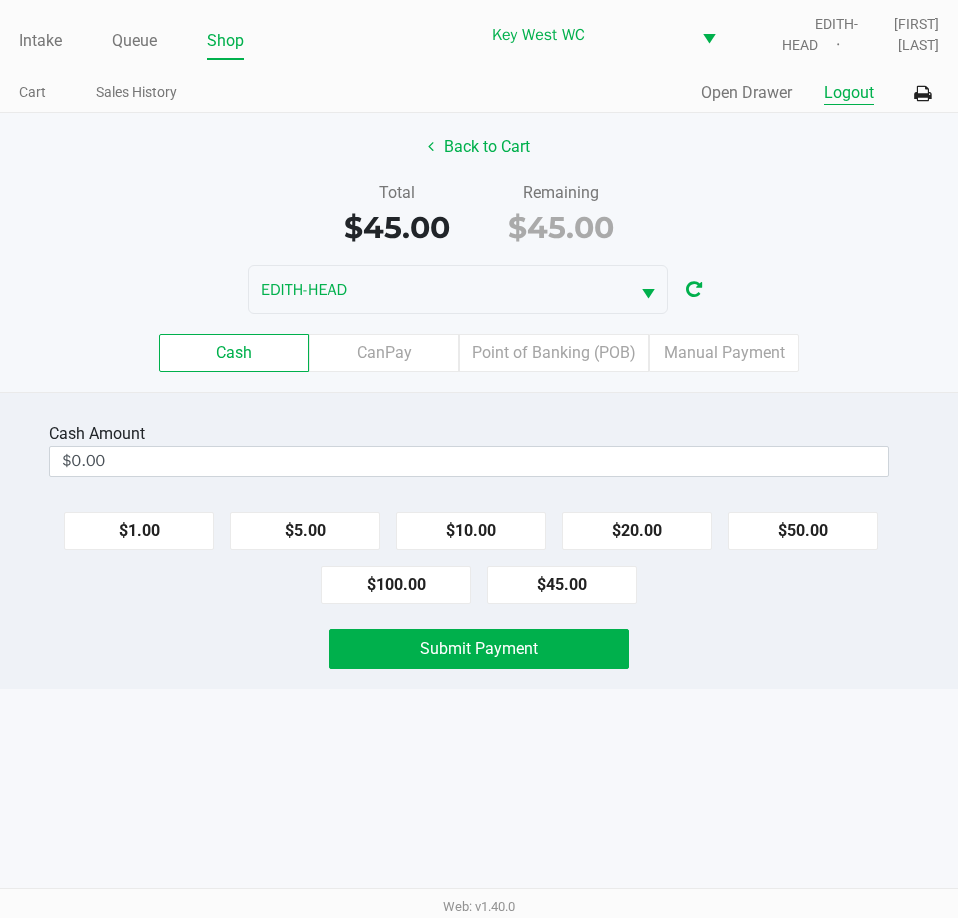 click on "Logout" 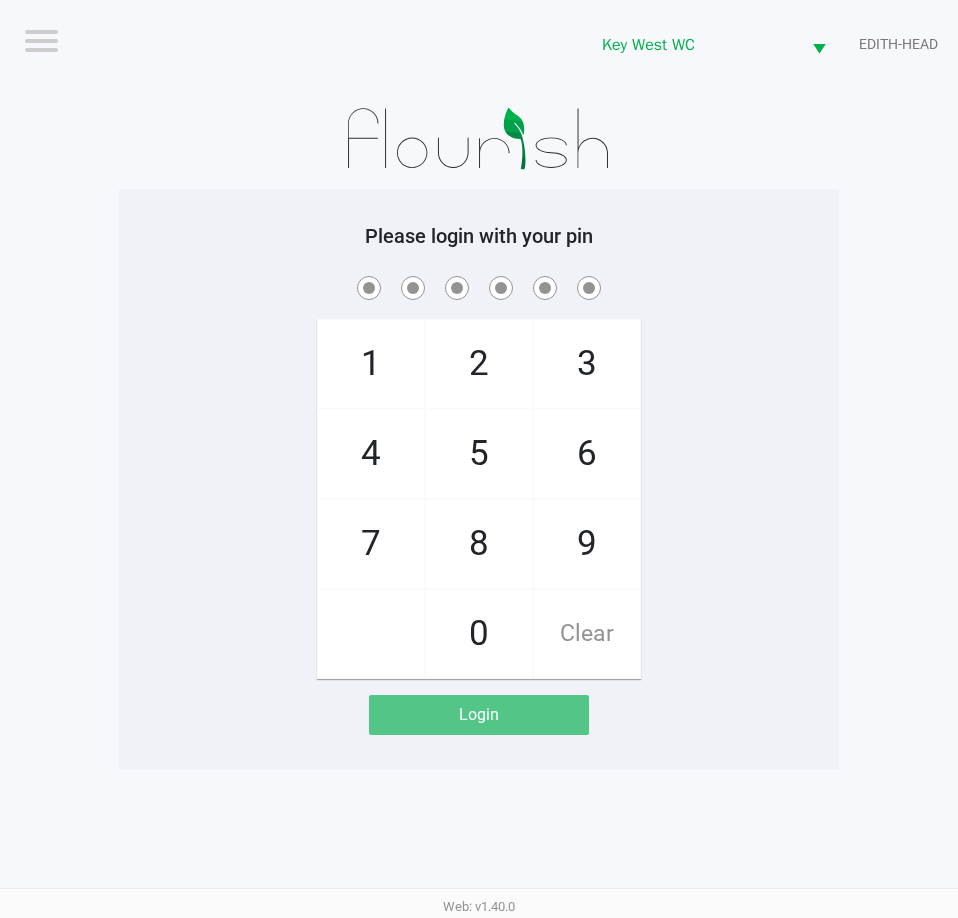 click on "Logout  Key West [REGION]  [NAME]  Please login with your pin  1   4   7       2   5   8   0   3   6   9   Clear   Login" 